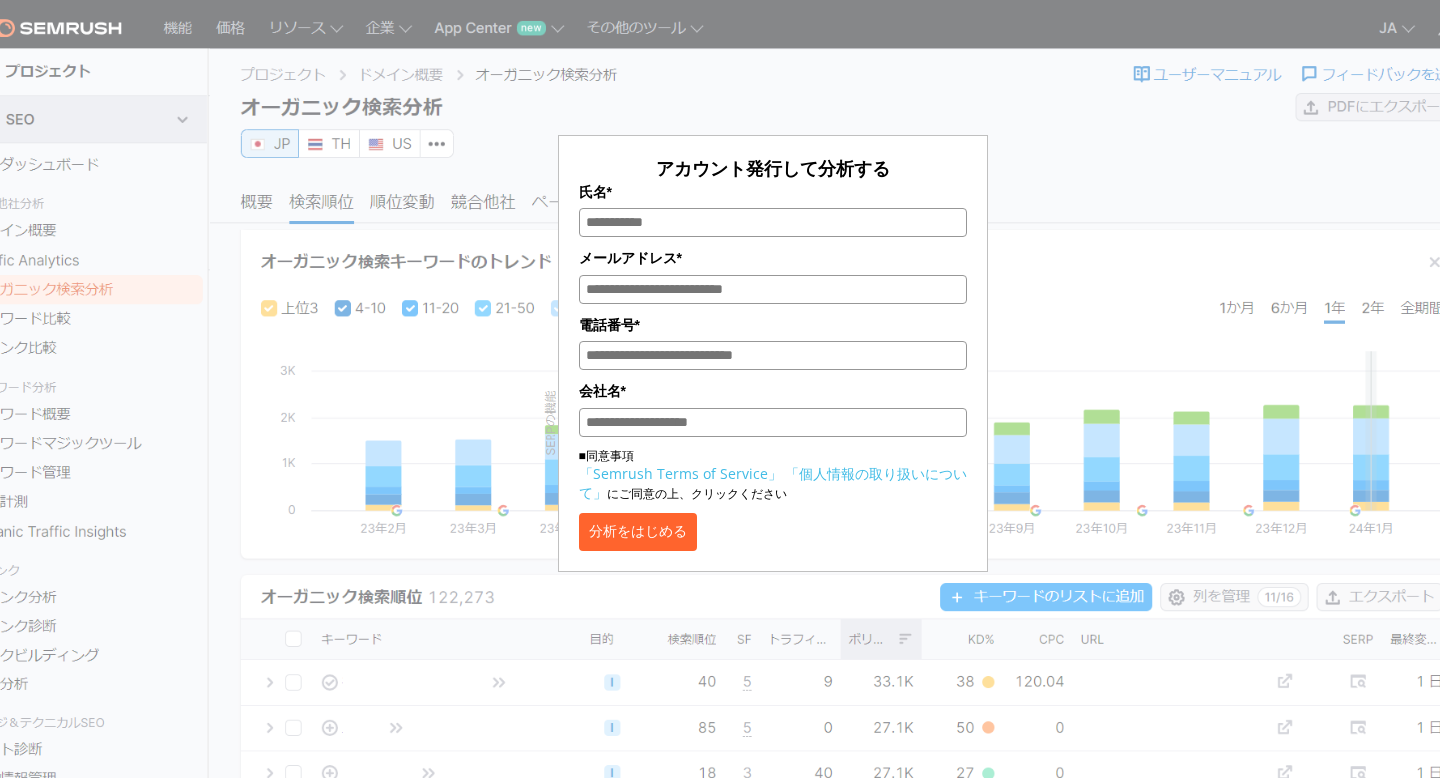 scroll, scrollTop: 0, scrollLeft: 0, axis: both 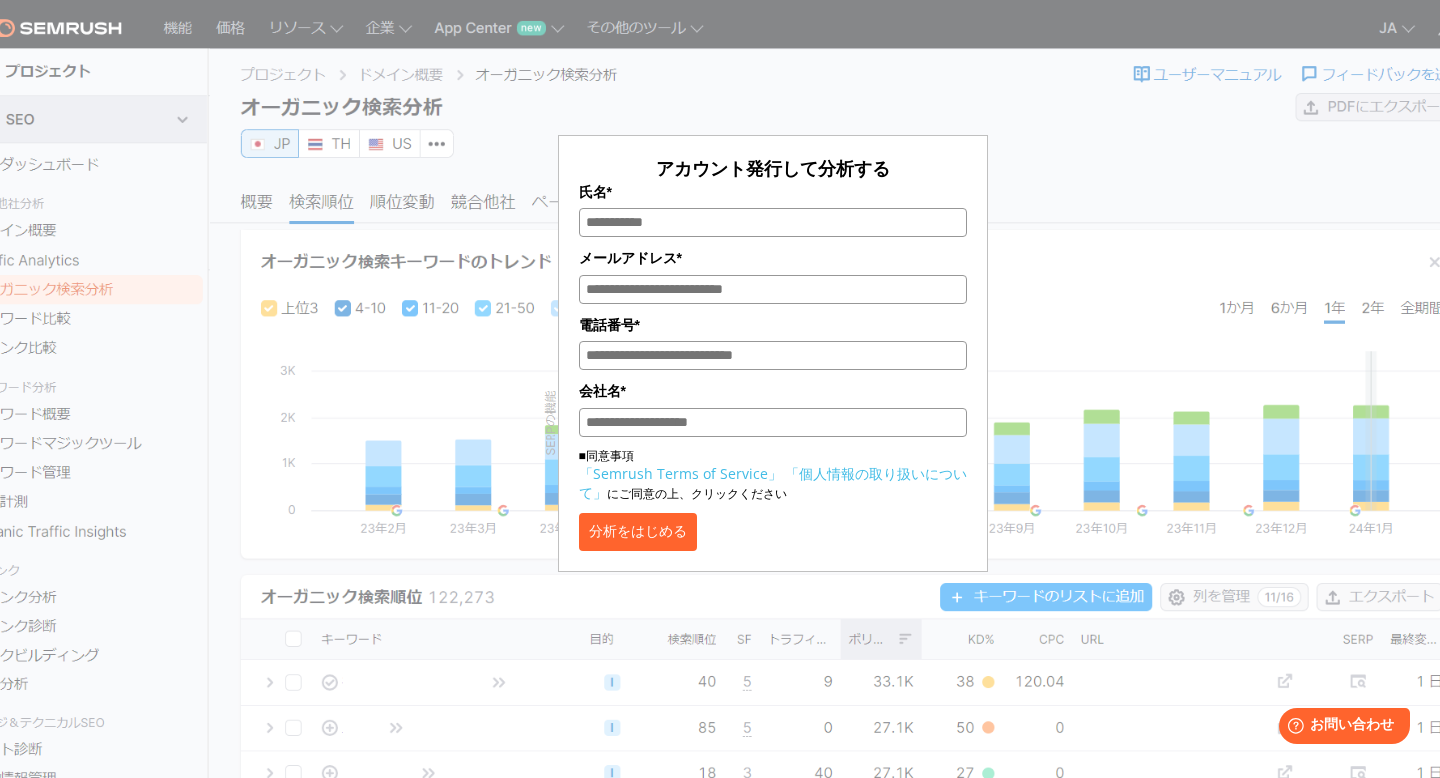 click on "アカウント発行して分析する
氏名*
メールアドレス*
電話番号*
会社名*
■同意事項
「Semrush Terms of Service」
「個人情報の取り扱いについて」
にご同意の上、クリックください
分析をはじめる" at bounding box center [773, 353] 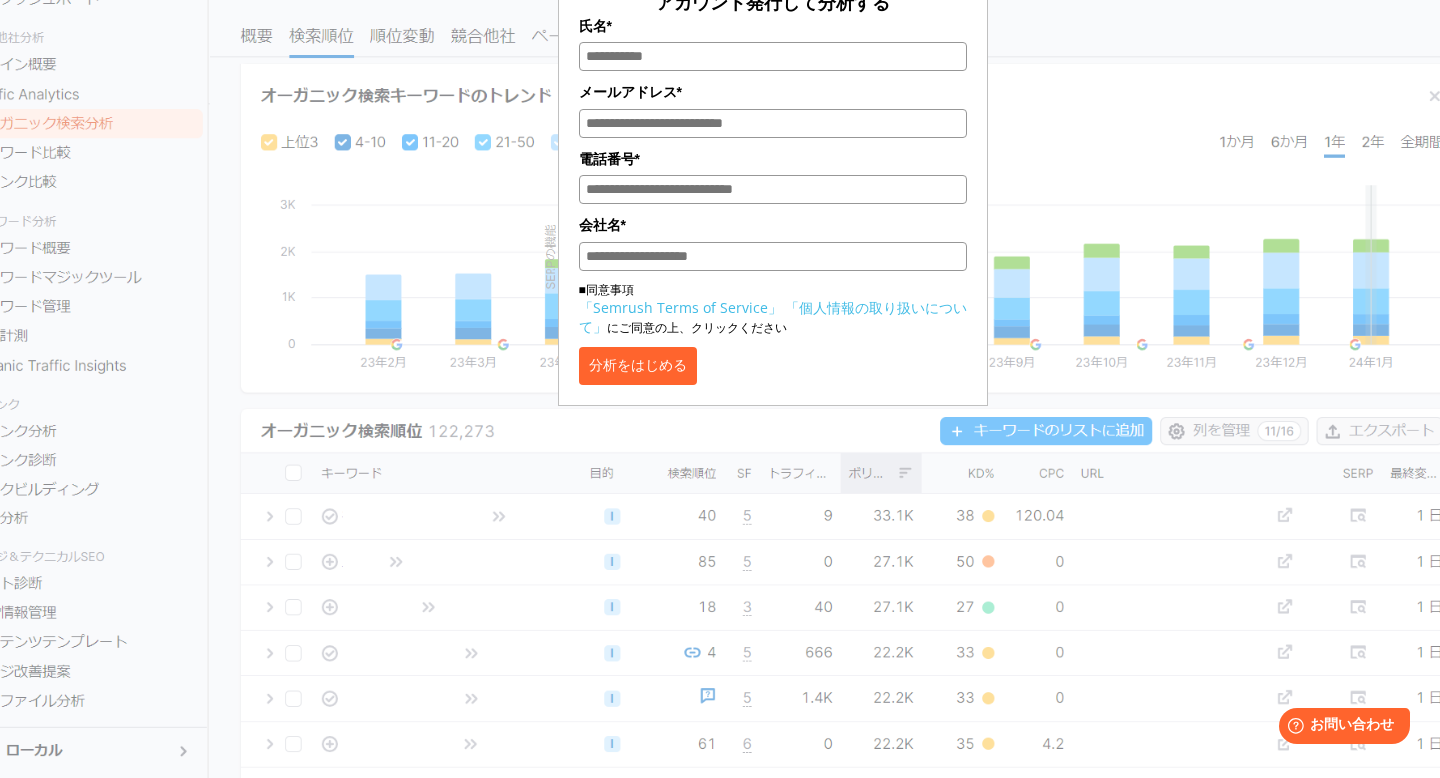 scroll, scrollTop: 0, scrollLeft: 0, axis: both 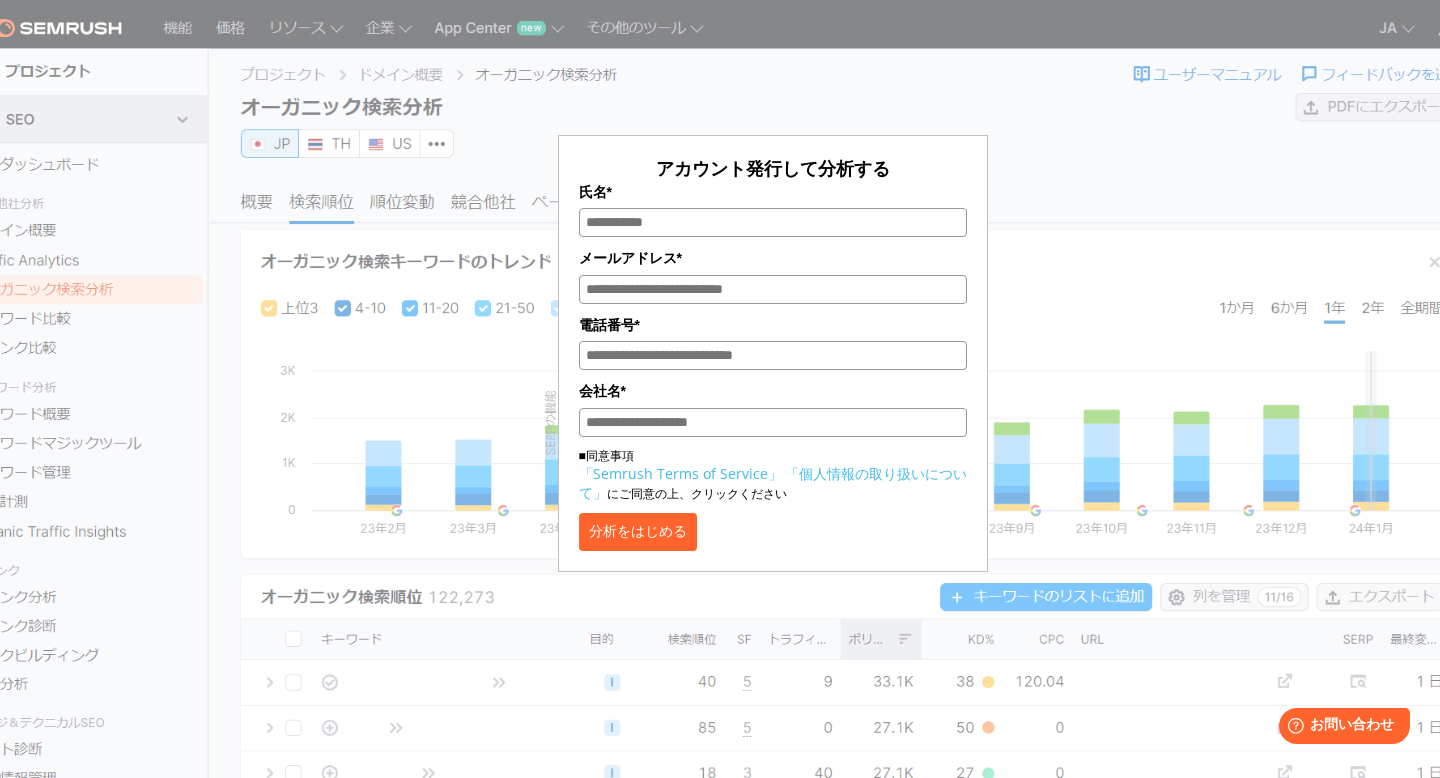 click on "氏名*" at bounding box center (773, 222) 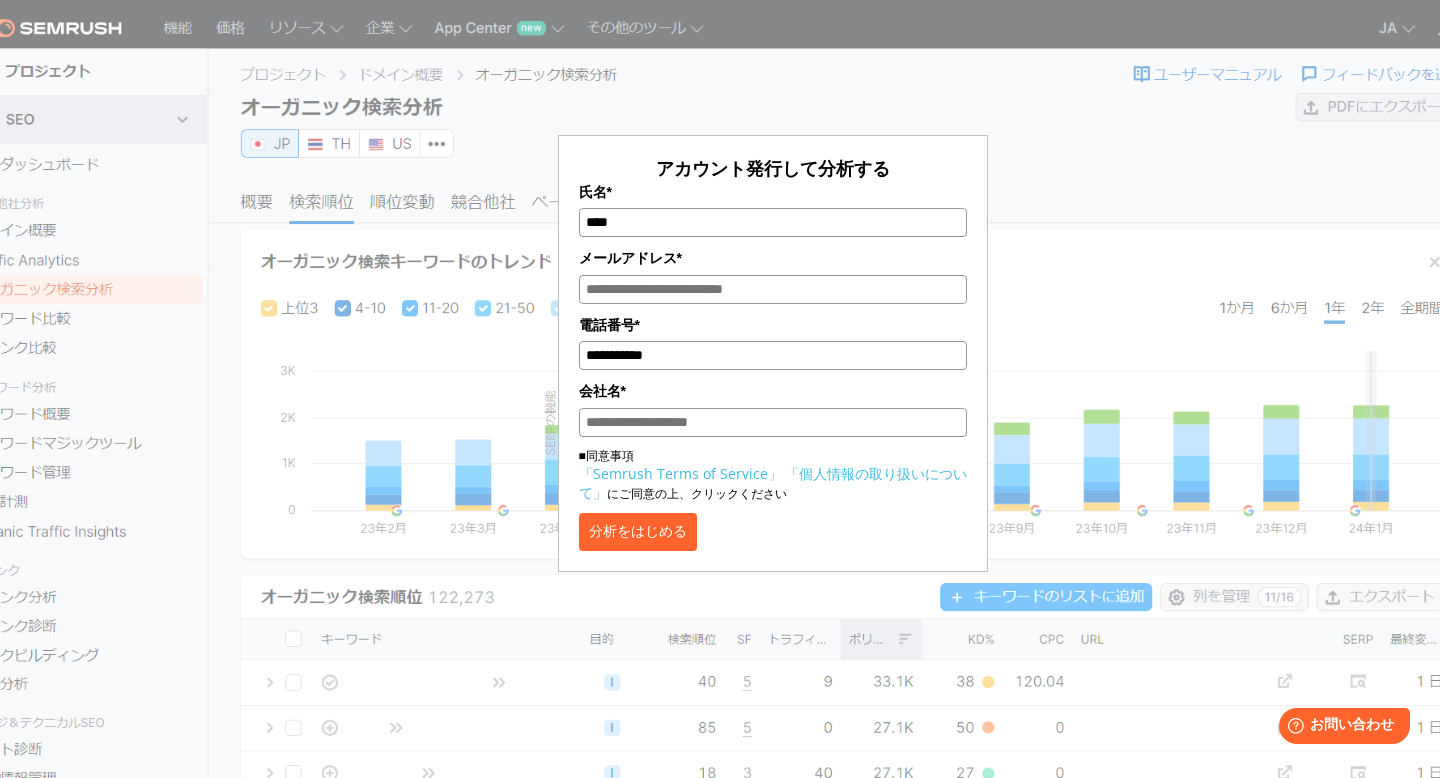 click on "**********" at bounding box center [773, 355] 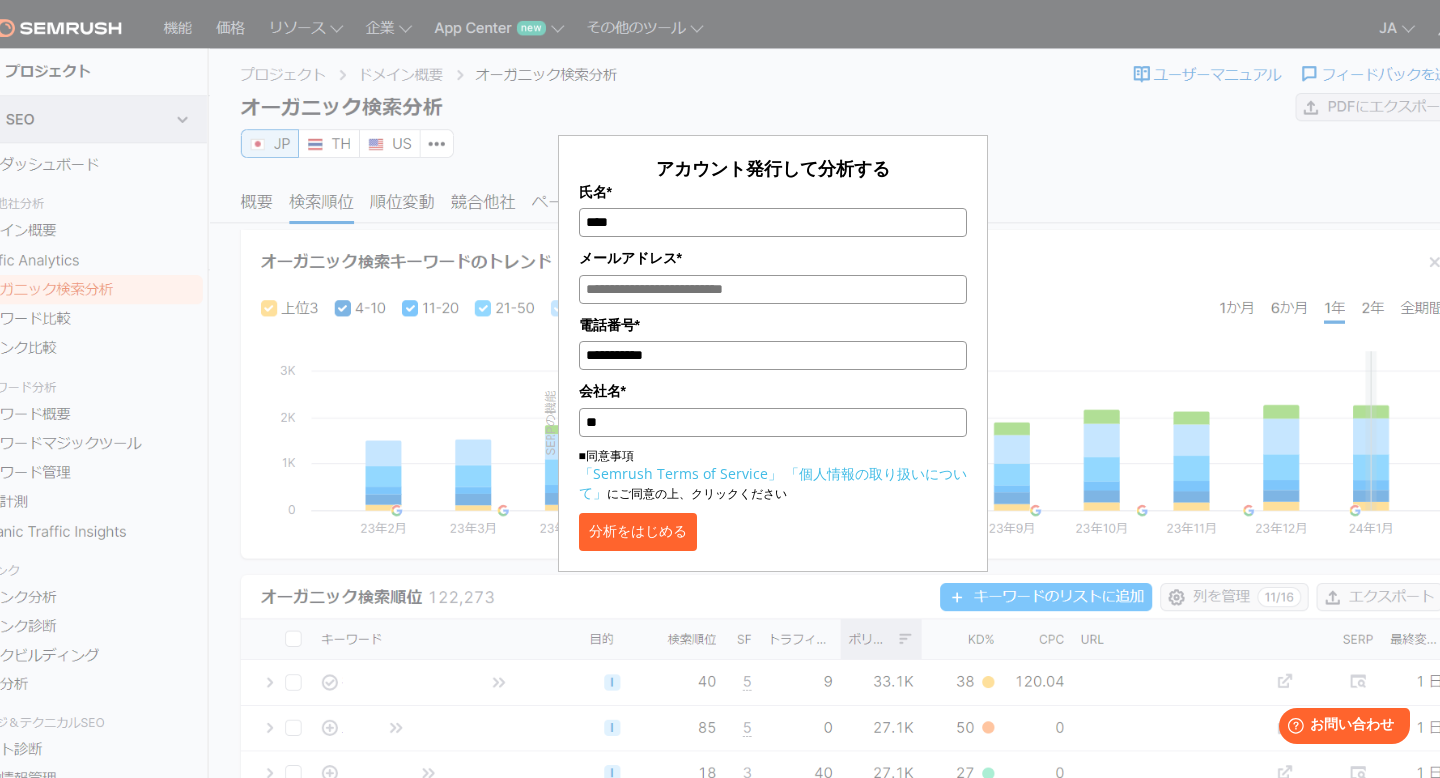 type on "**" 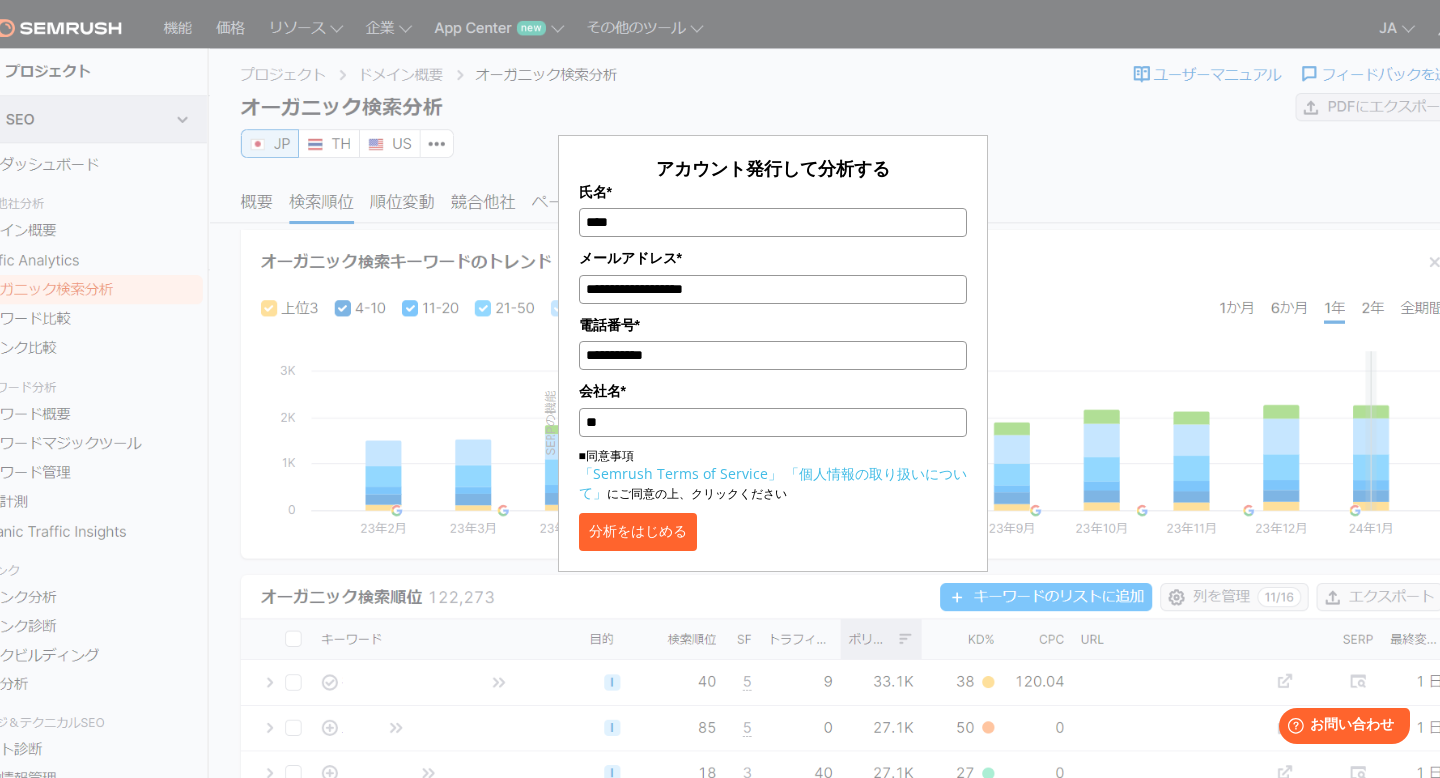 click on "分析をはじめる" at bounding box center (638, 532) 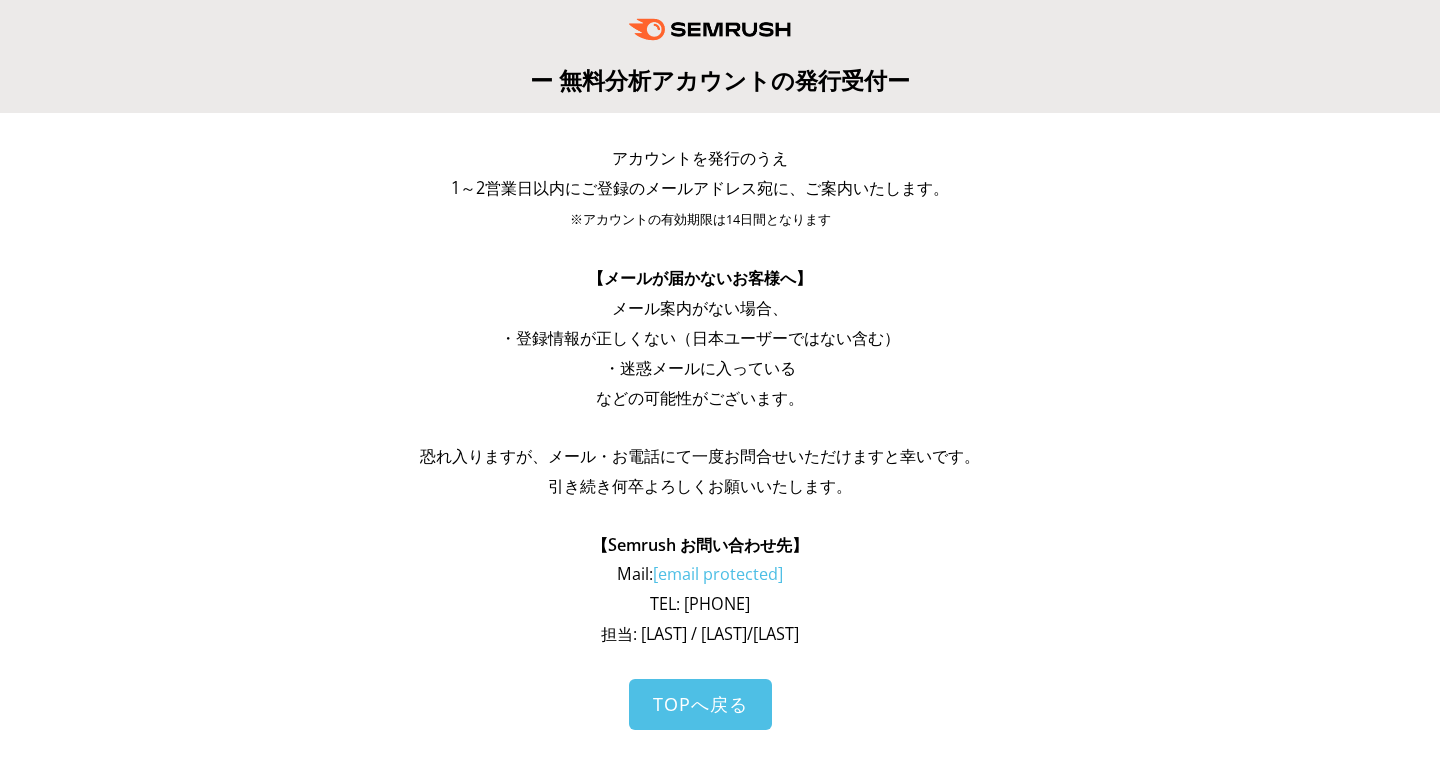 scroll, scrollTop: 0, scrollLeft: 0, axis: both 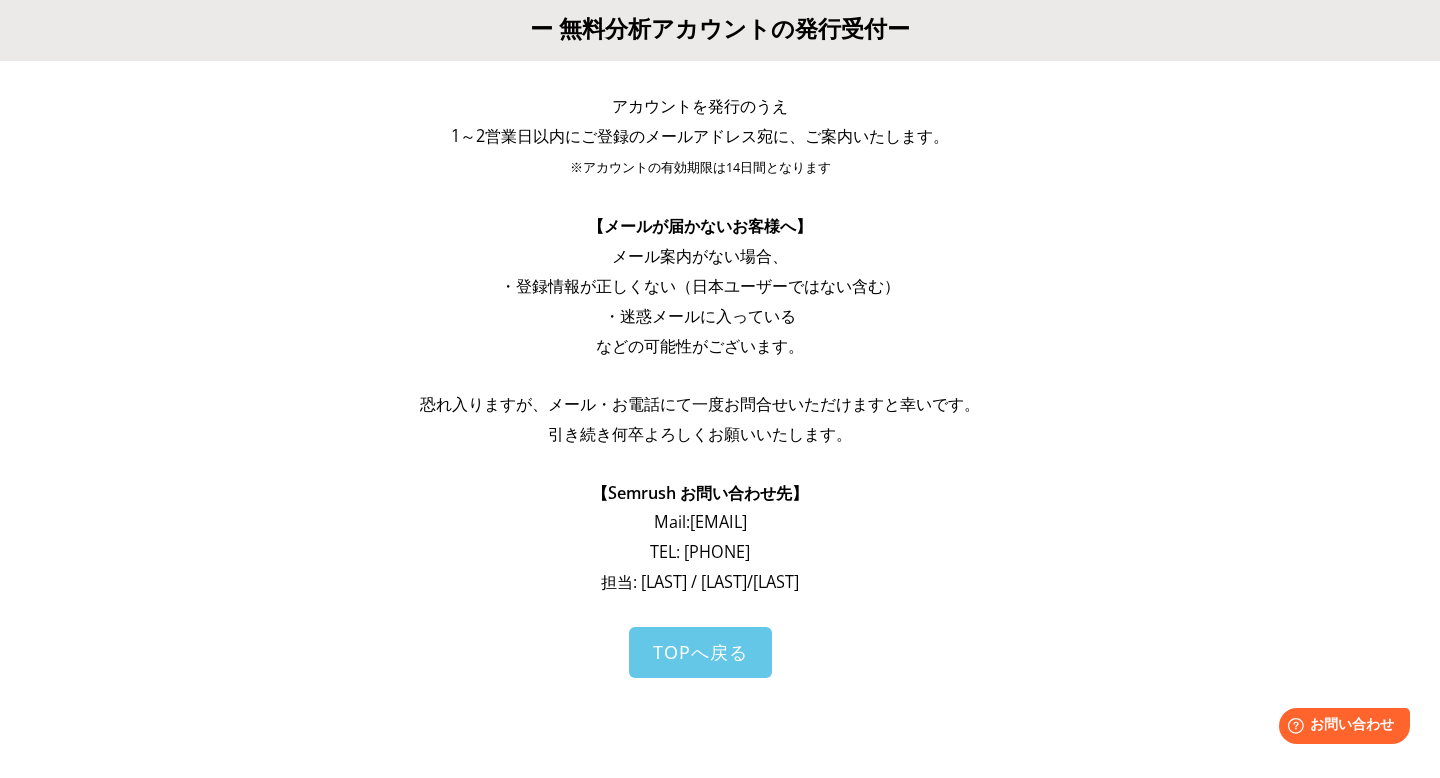 click on "TOPへ戻る" at bounding box center (700, 652) 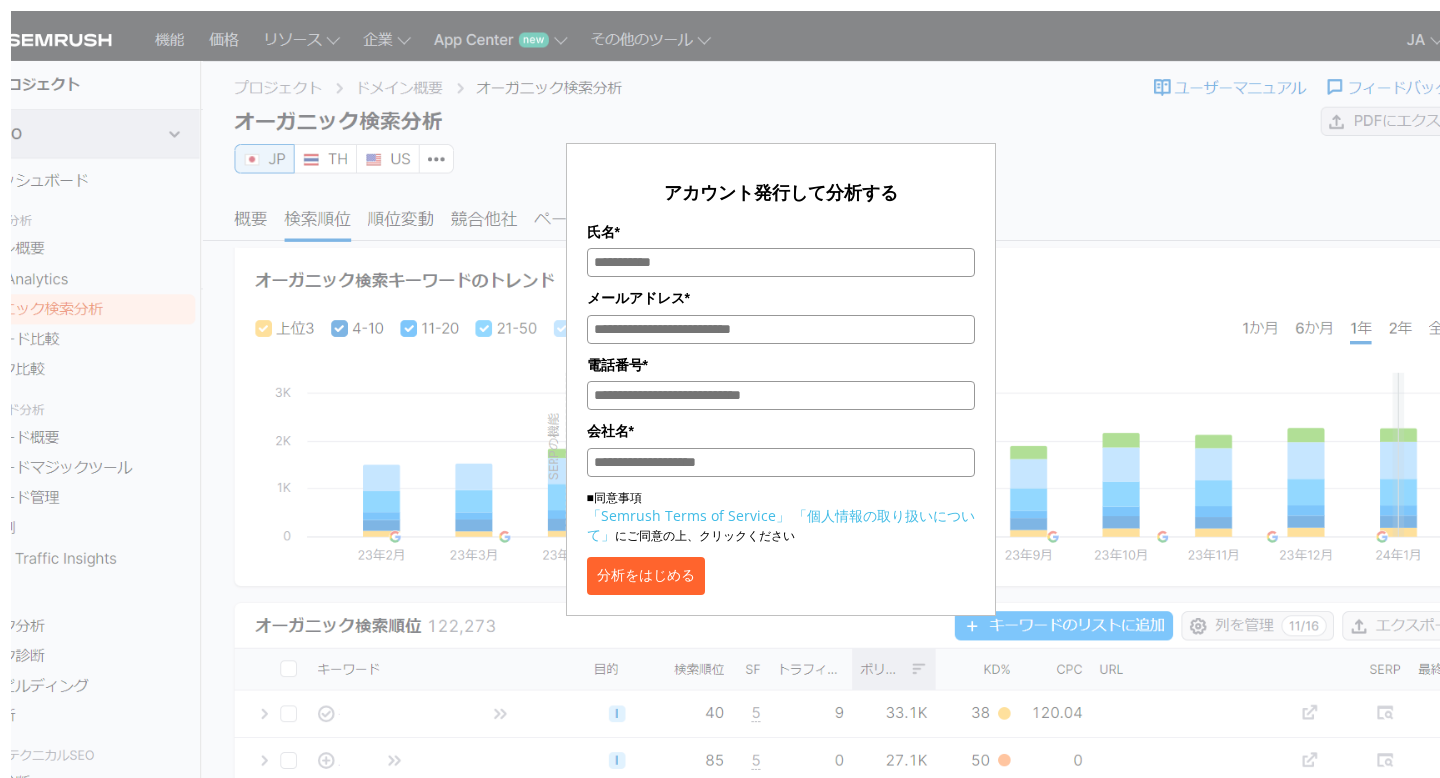 scroll, scrollTop: 0, scrollLeft: 0, axis: both 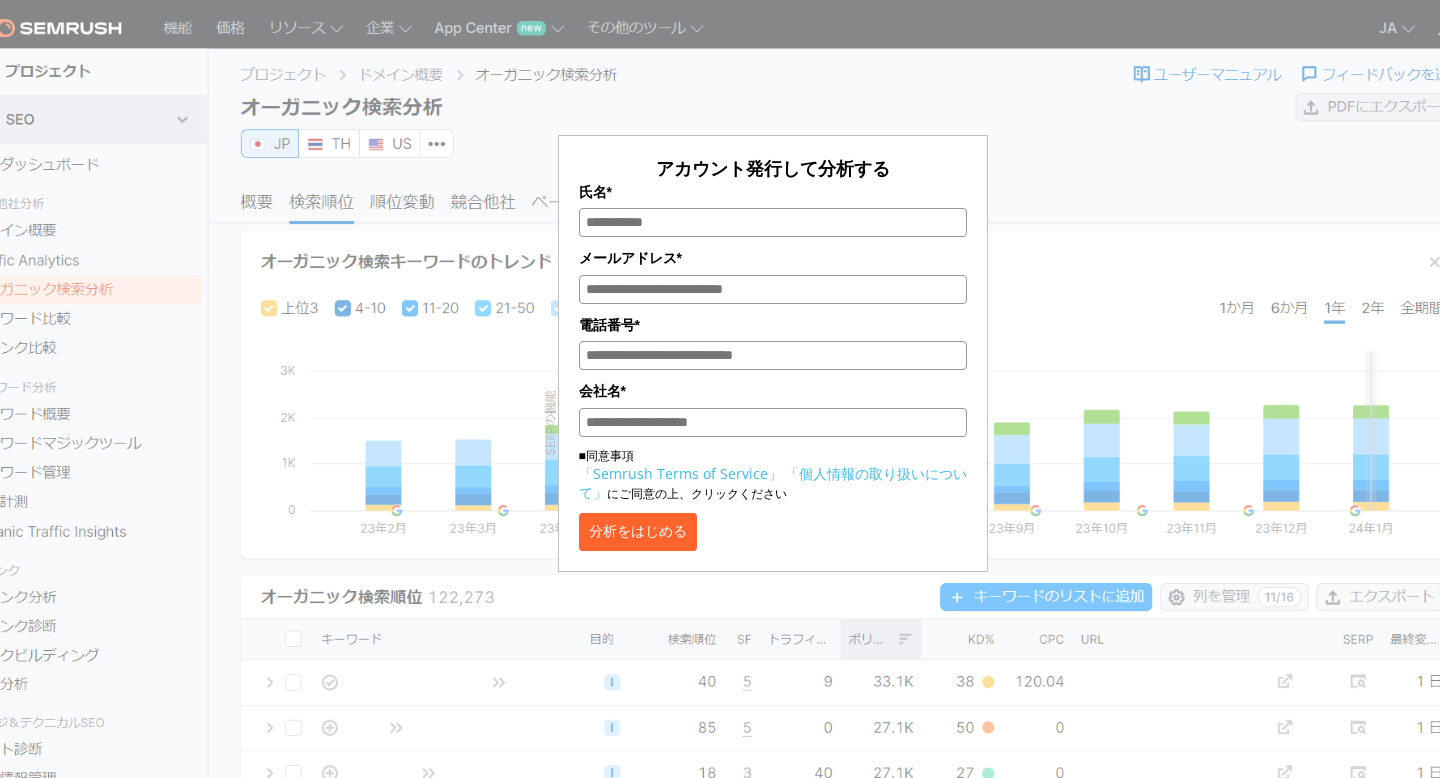 click on "アカウント発行して分析する
氏名*
メールアドレス*
電話番号*
会社名*
■同意事項
「Semrush Terms of Service」
「個人情報の取り扱いについて」
にご同意の上、クリックください
分析をはじめる" at bounding box center (773, 298) 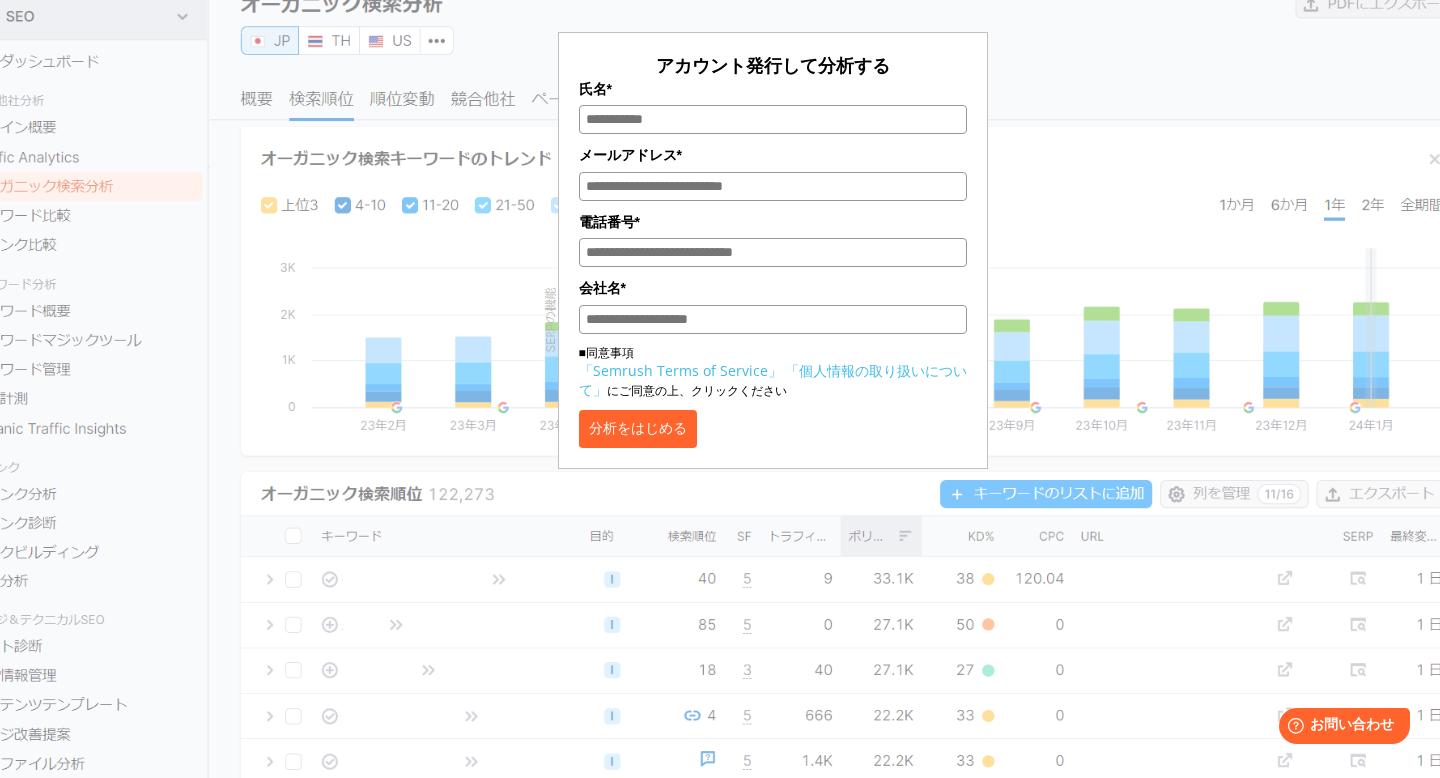 scroll, scrollTop: 25, scrollLeft: 0, axis: vertical 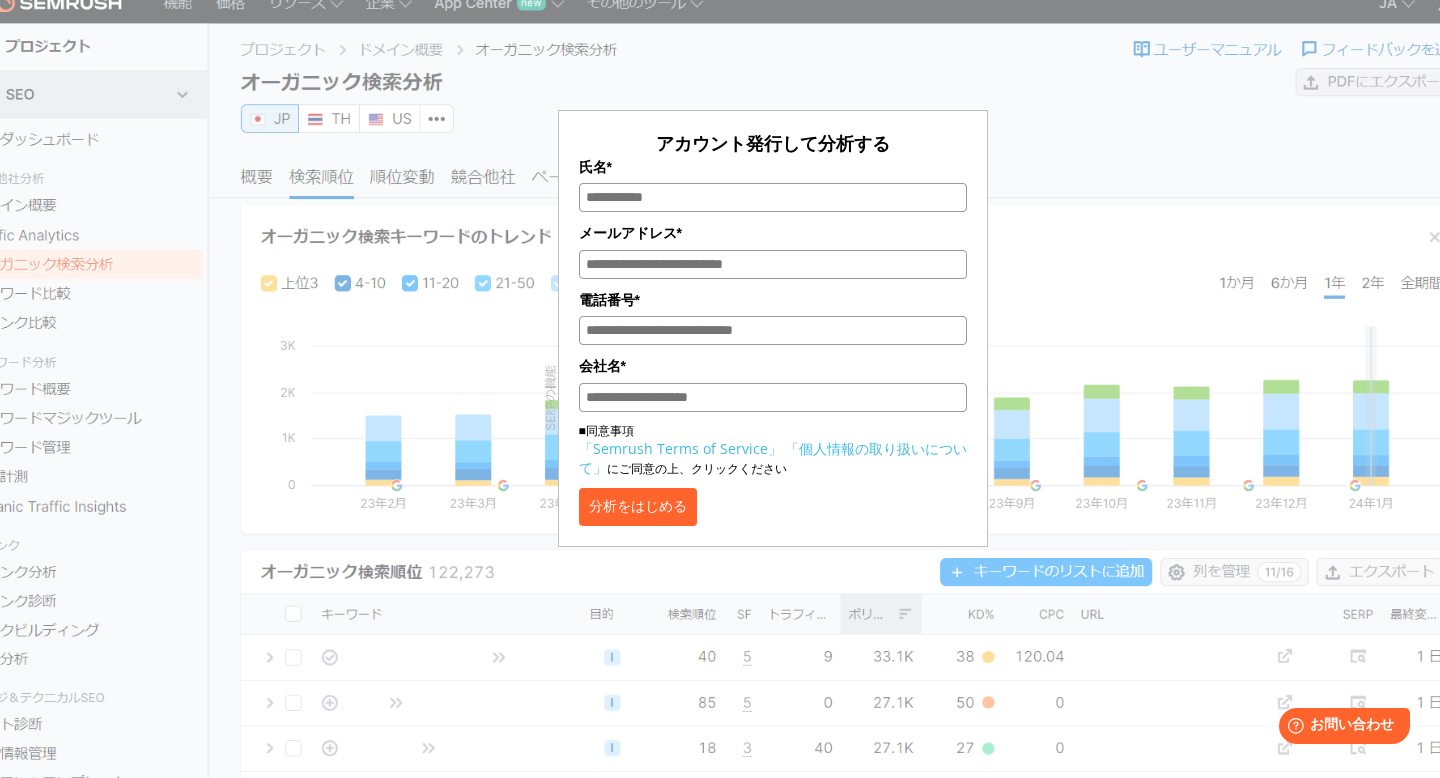 click on "メールアドレス*" at bounding box center [773, 264] 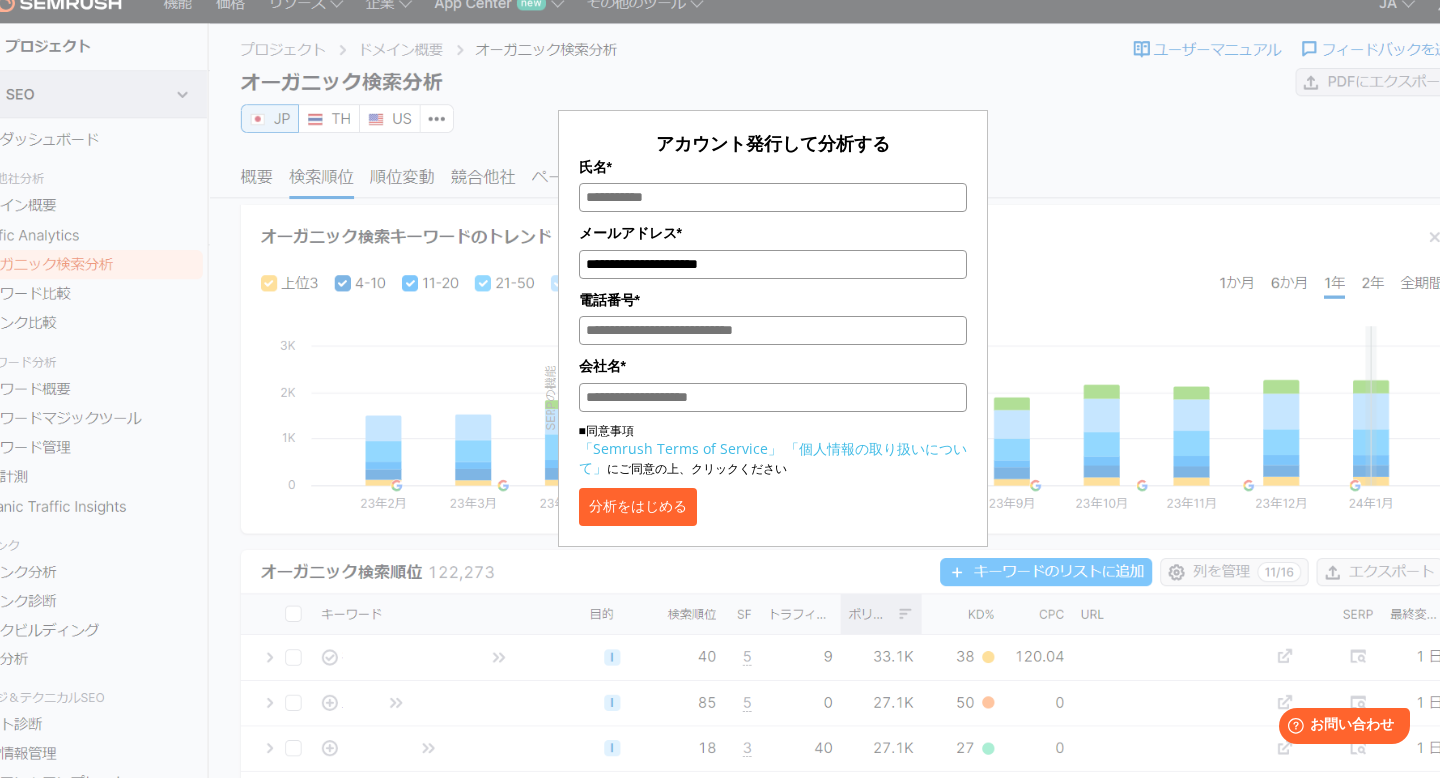 click on "氏名*" at bounding box center (773, 197) 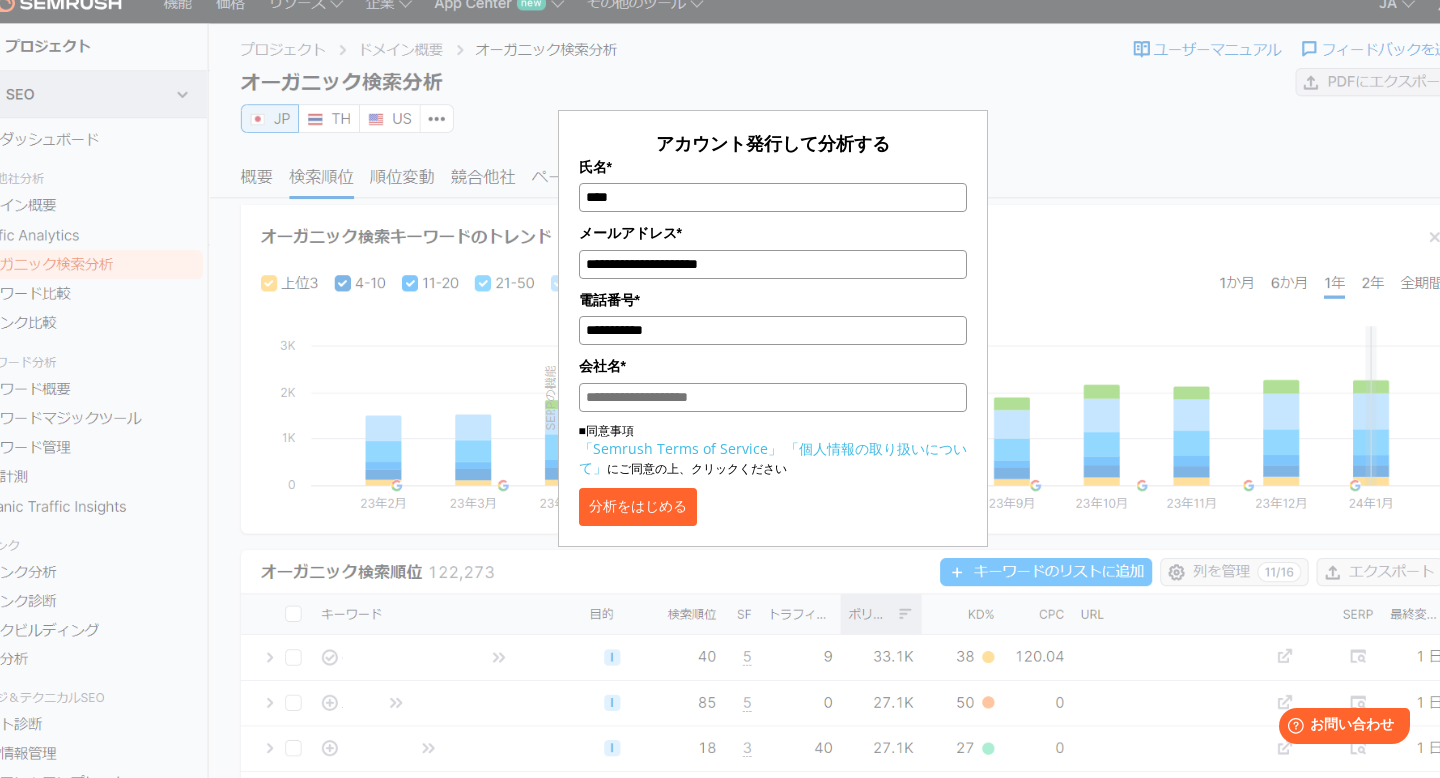 click on "**********" at bounding box center (773, 330) 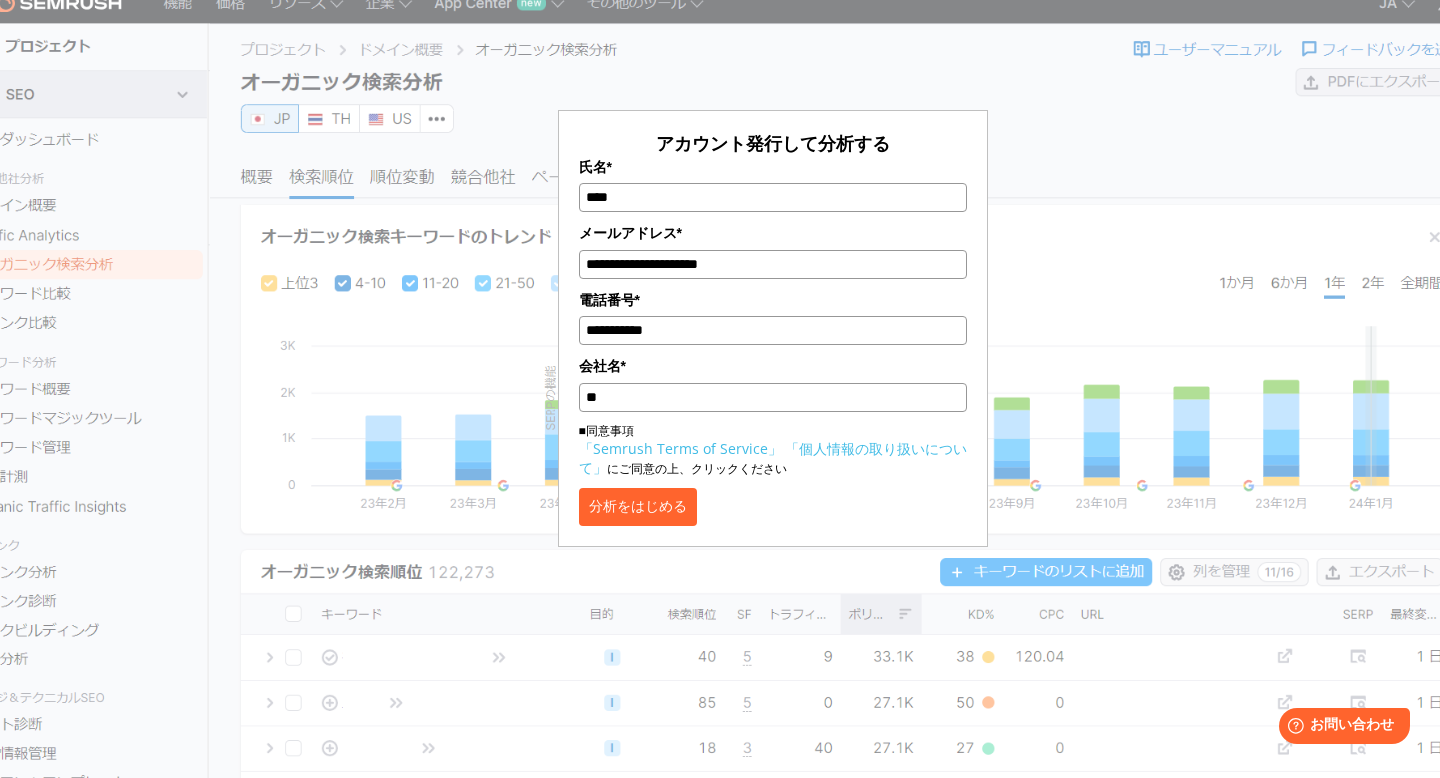 click on "分析をはじめる" at bounding box center (638, 507) 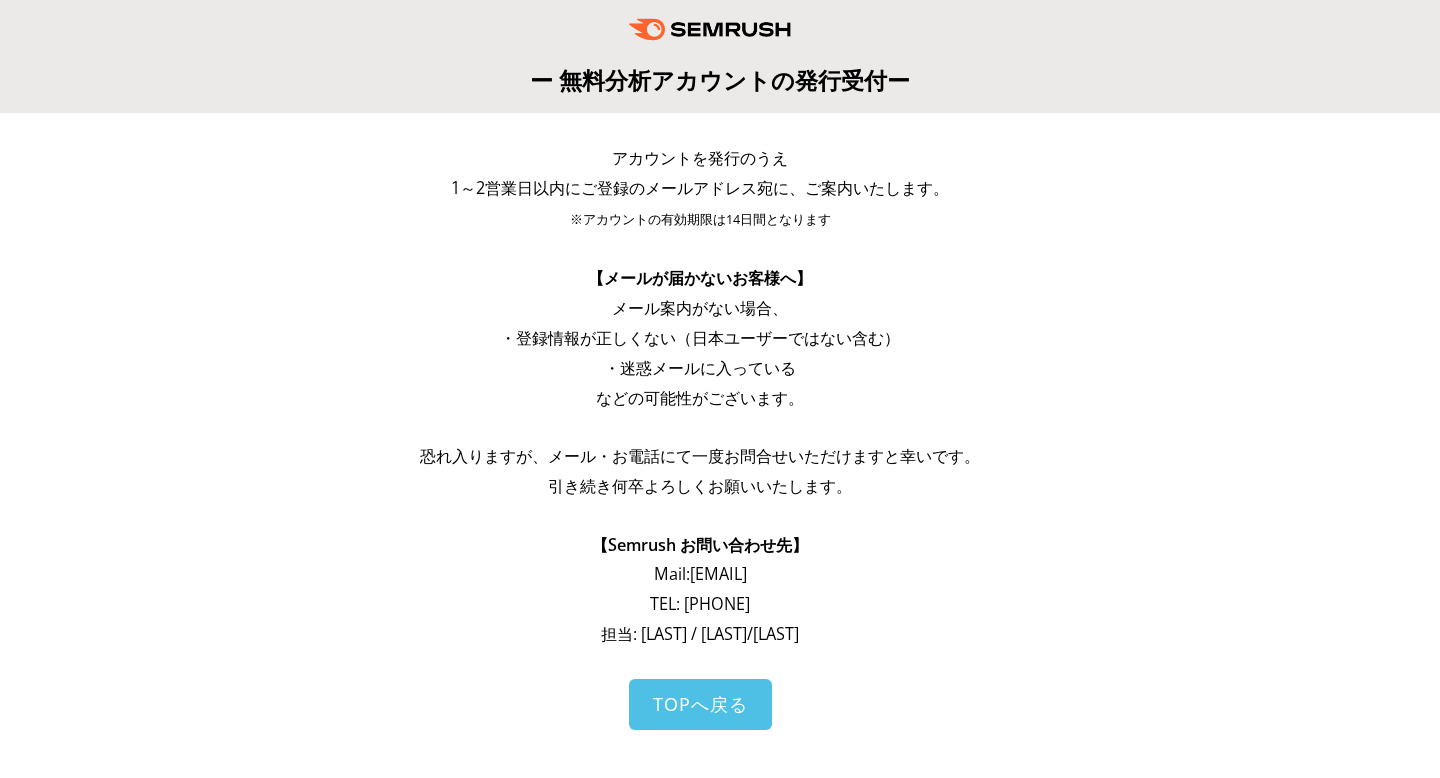 scroll, scrollTop: 0, scrollLeft: 0, axis: both 